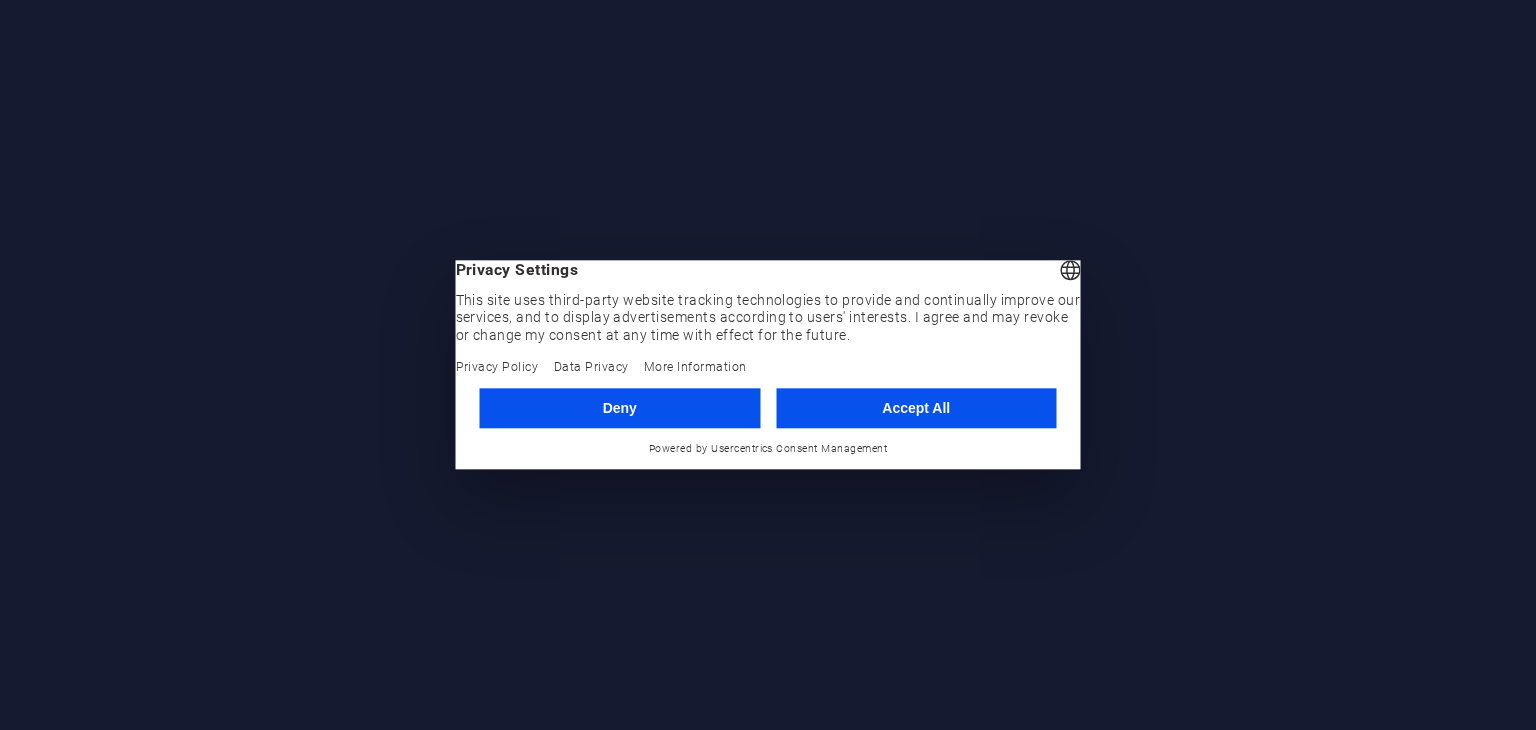 scroll, scrollTop: 0, scrollLeft: 0, axis: both 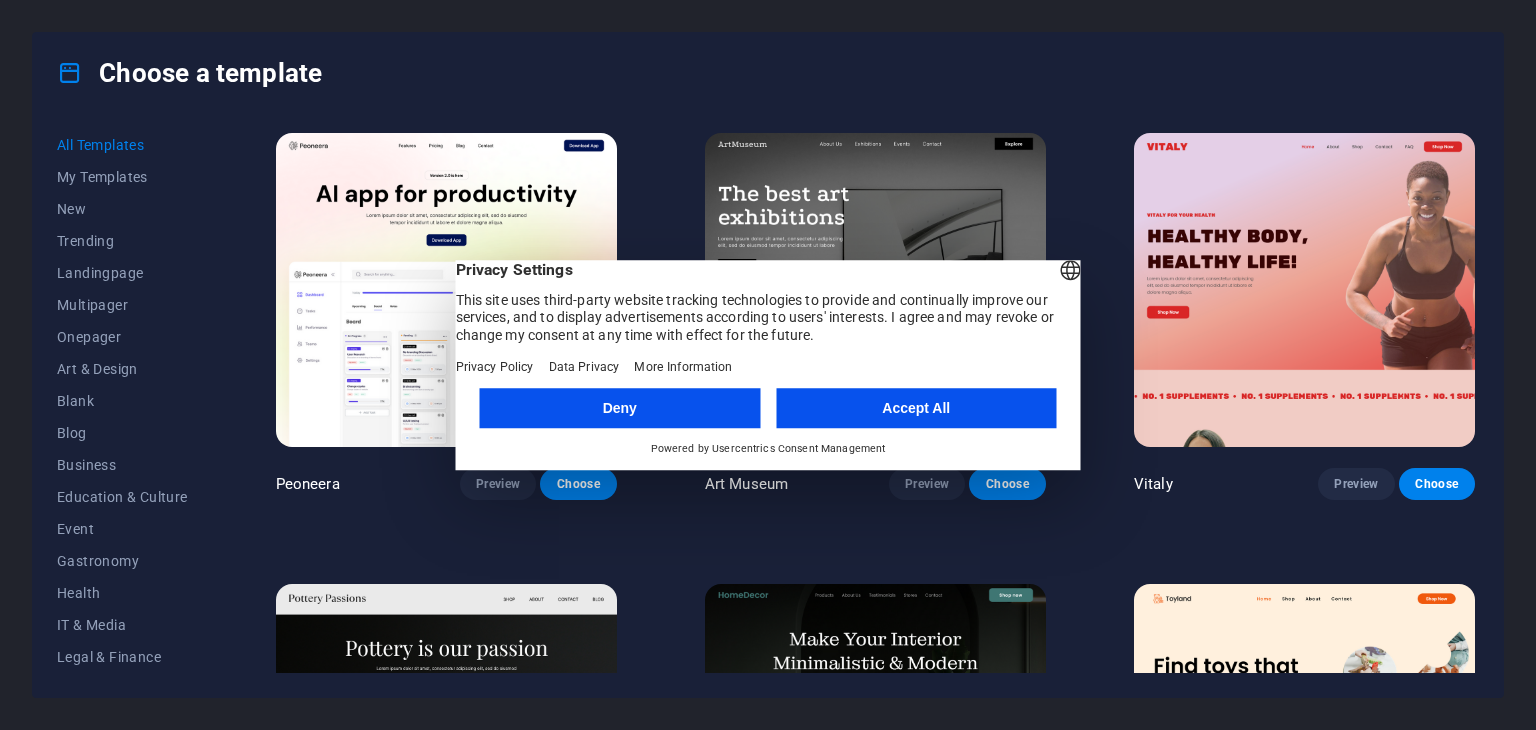 click on "Accept All" at bounding box center [916, 408] 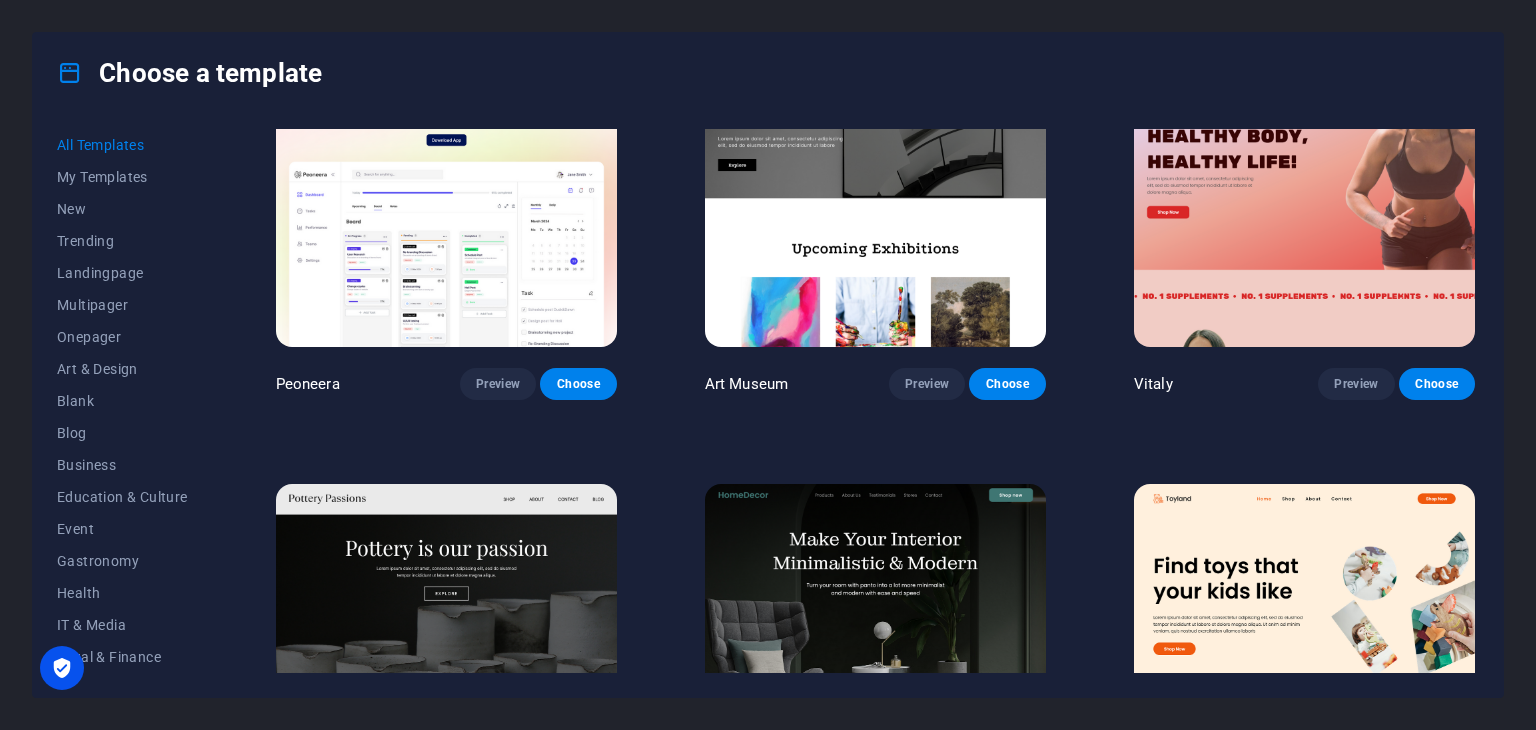 scroll, scrollTop: 200, scrollLeft: 0, axis: vertical 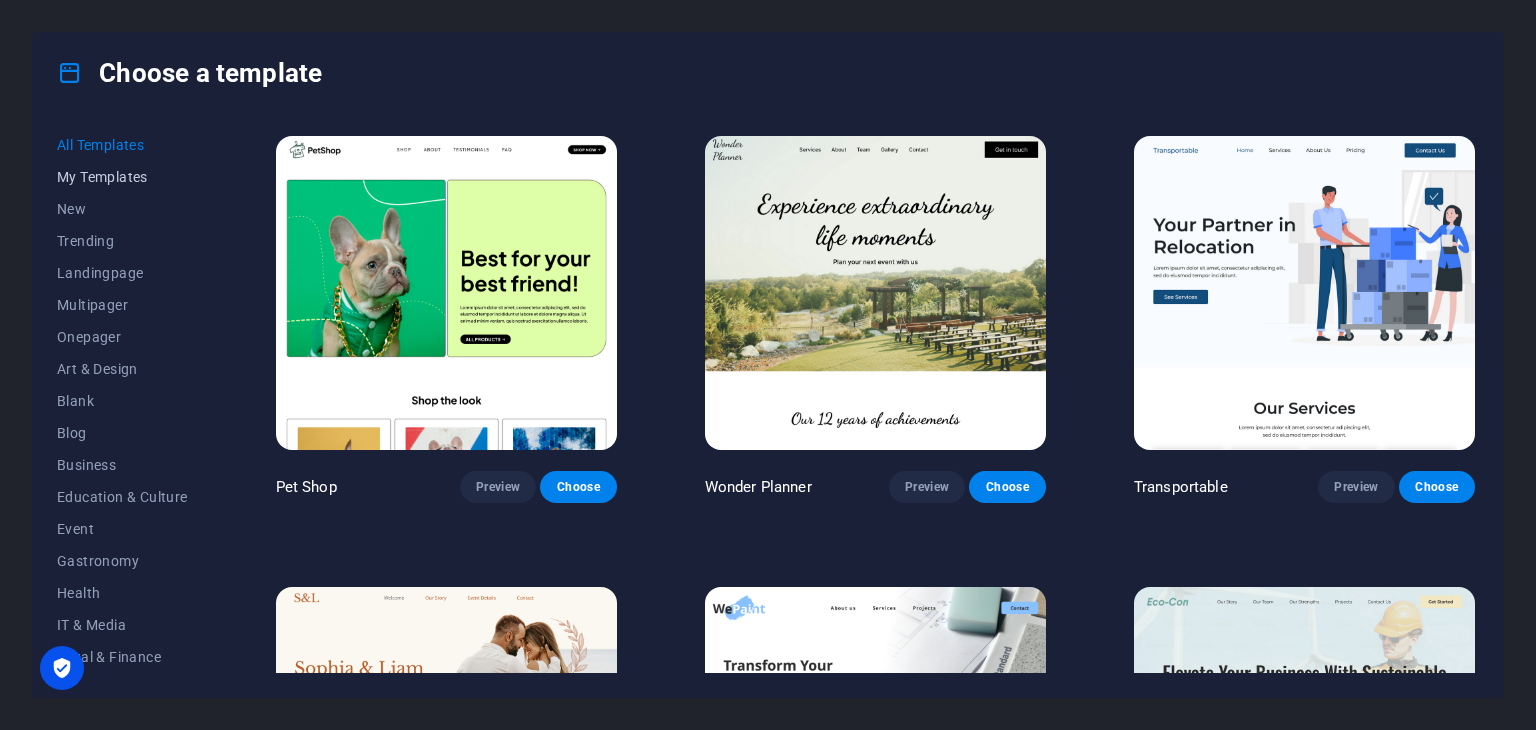 click on "My Templates" at bounding box center (122, 177) 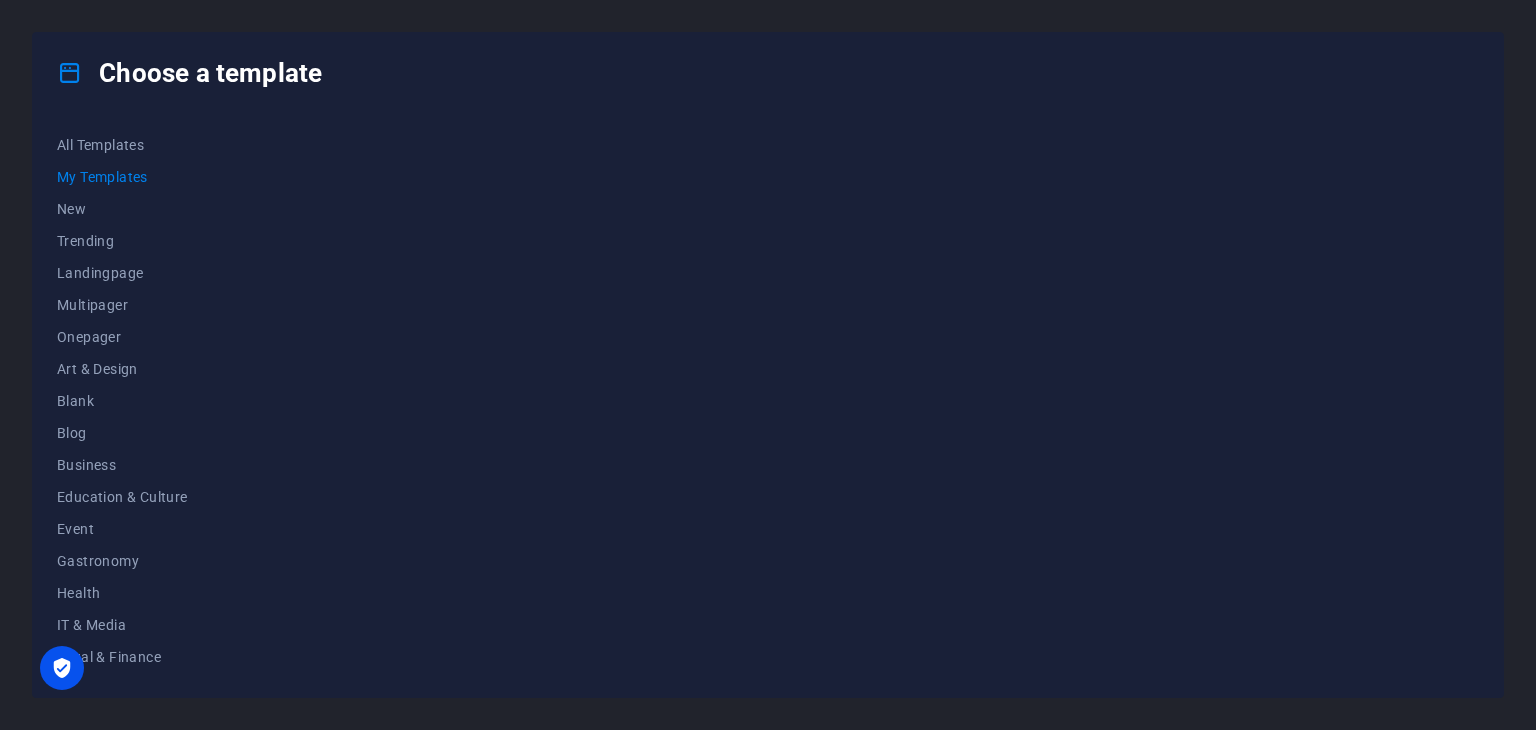 scroll, scrollTop: 0, scrollLeft: 0, axis: both 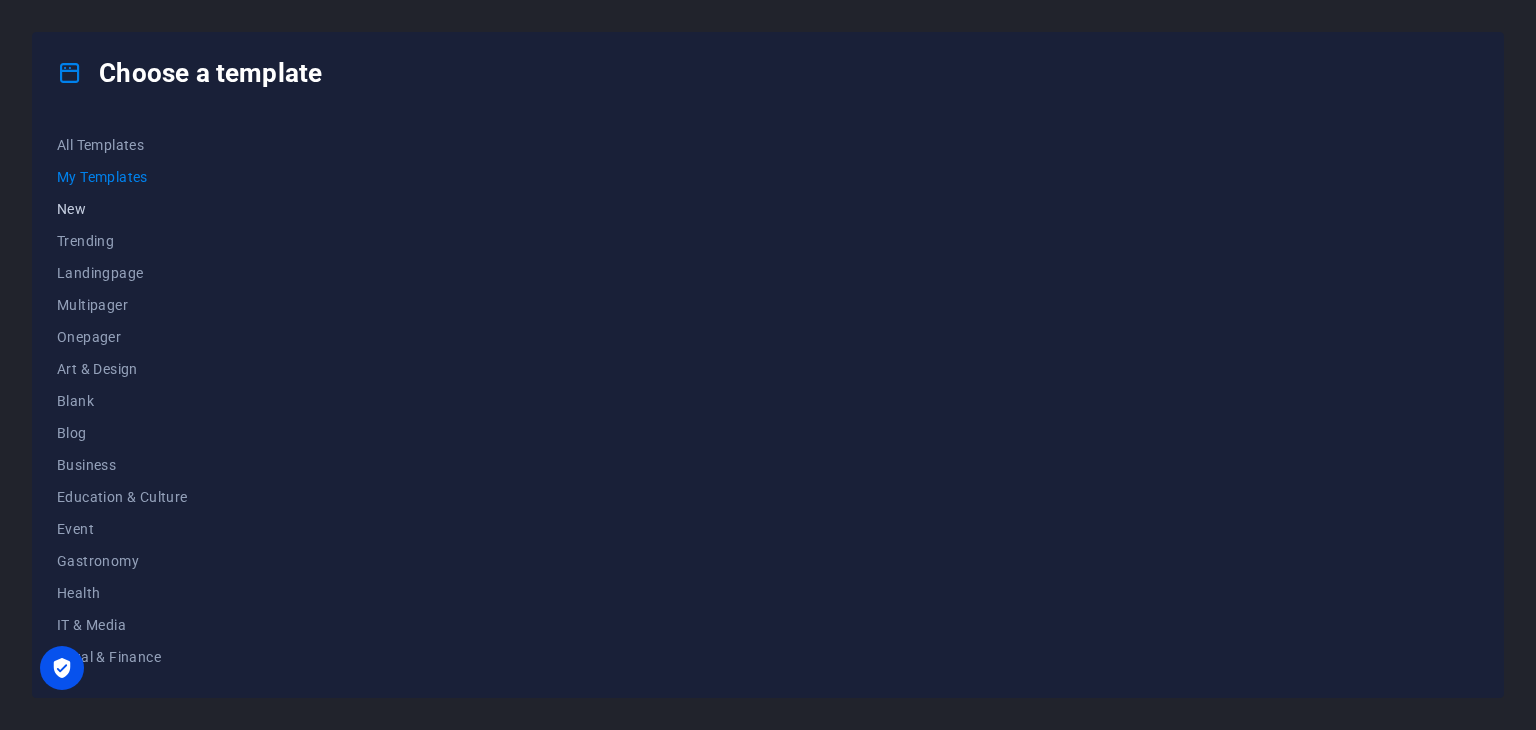 type 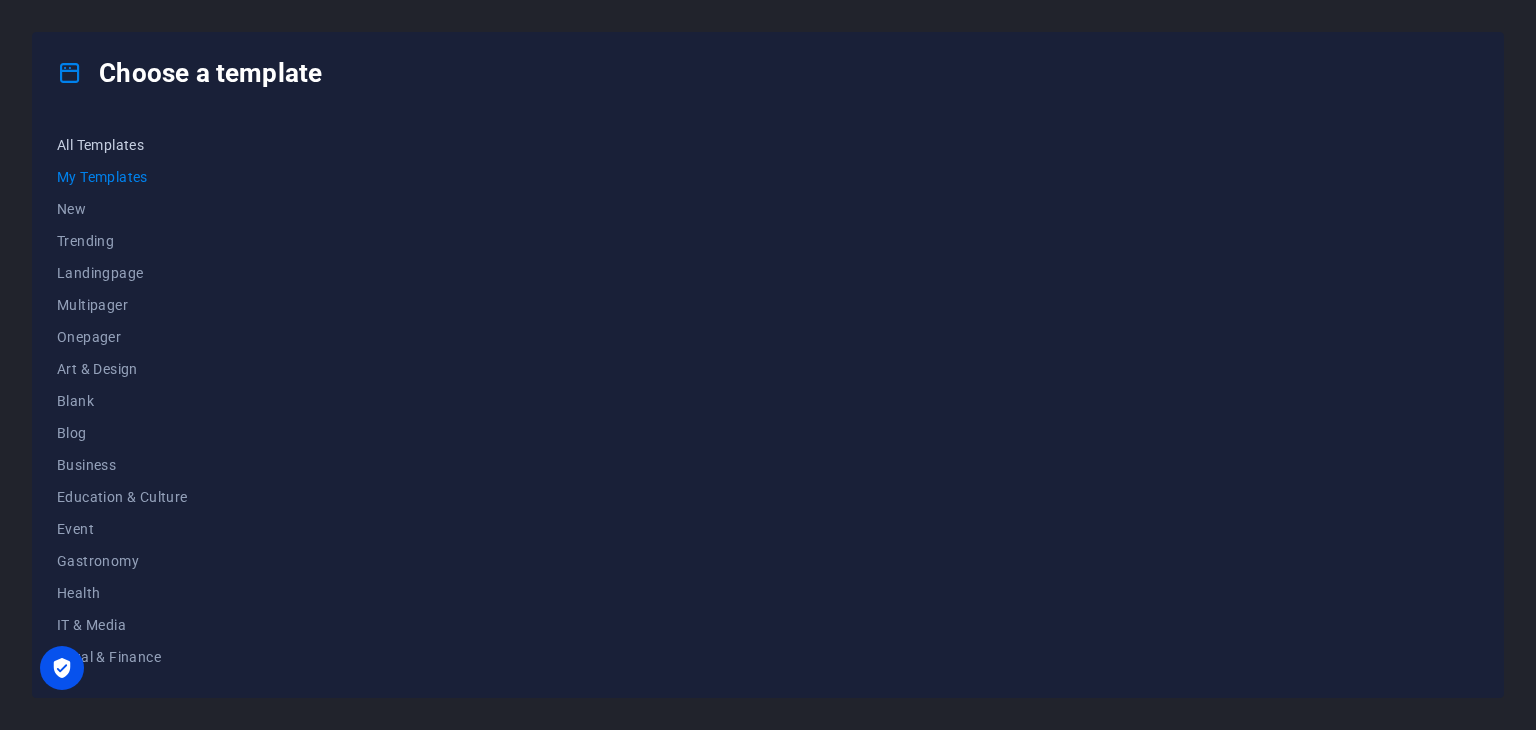click on "All Templates" at bounding box center [122, 145] 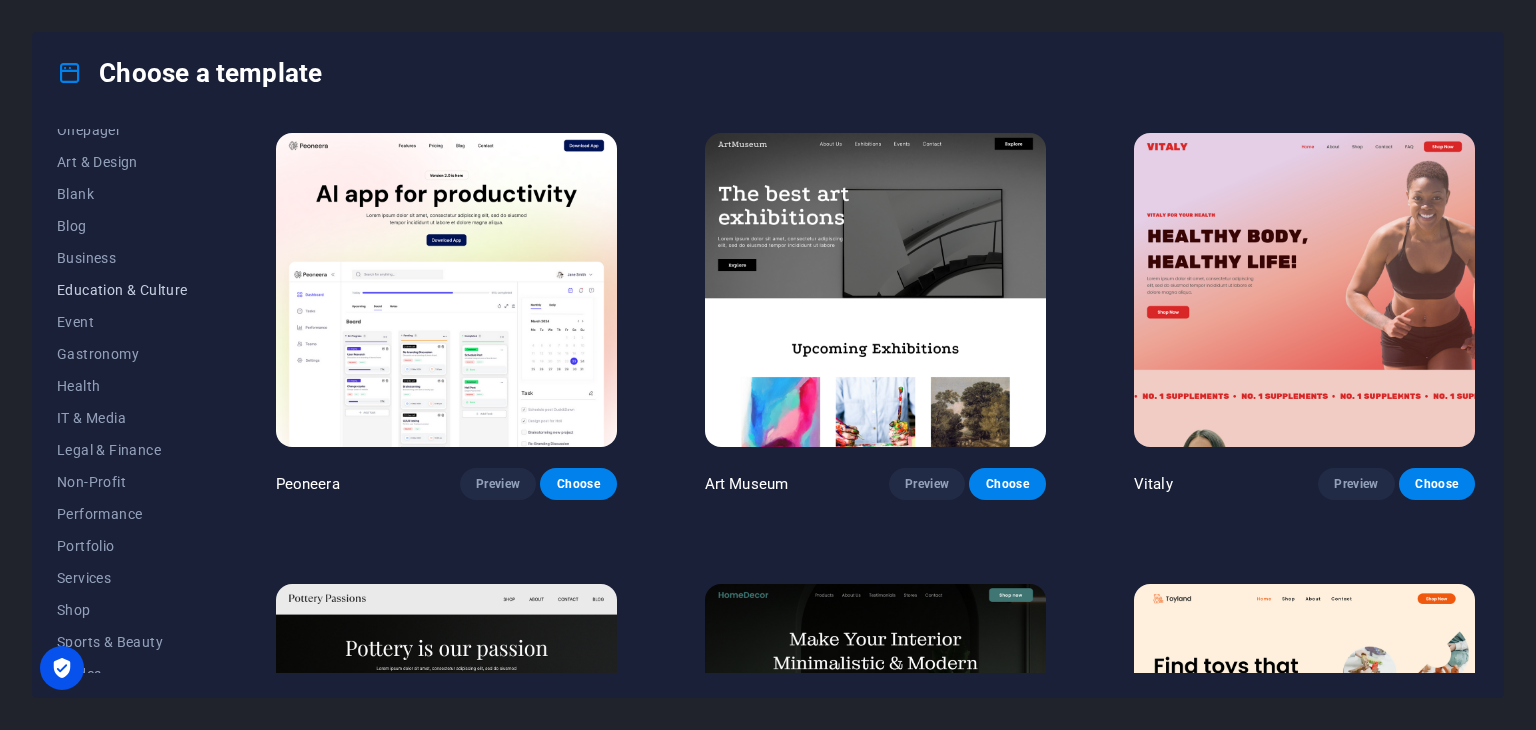 scroll, scrollTop: 288, scrollLeft: 0, axis: vertical 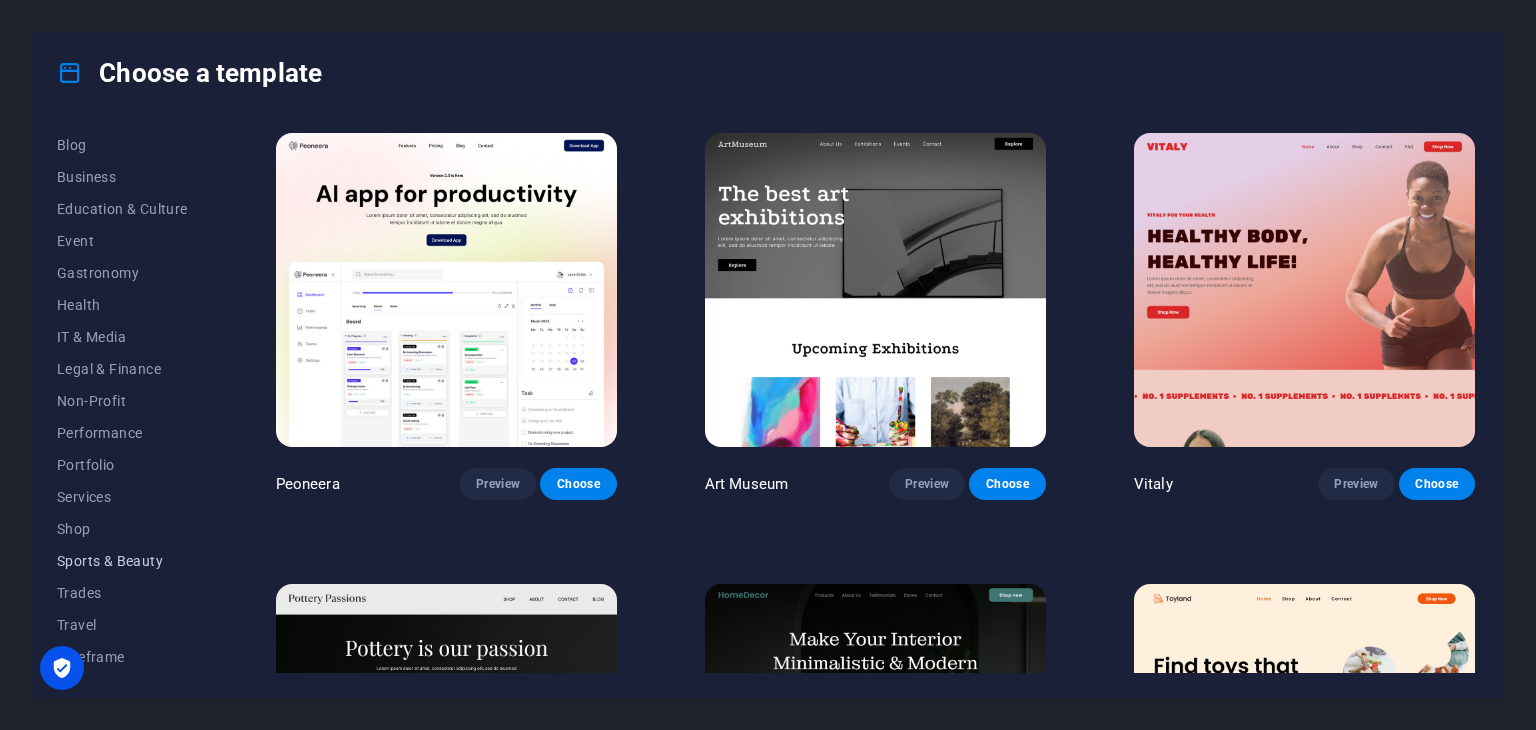 click on "Sports & Beauty" at bounding box center [122, 561] 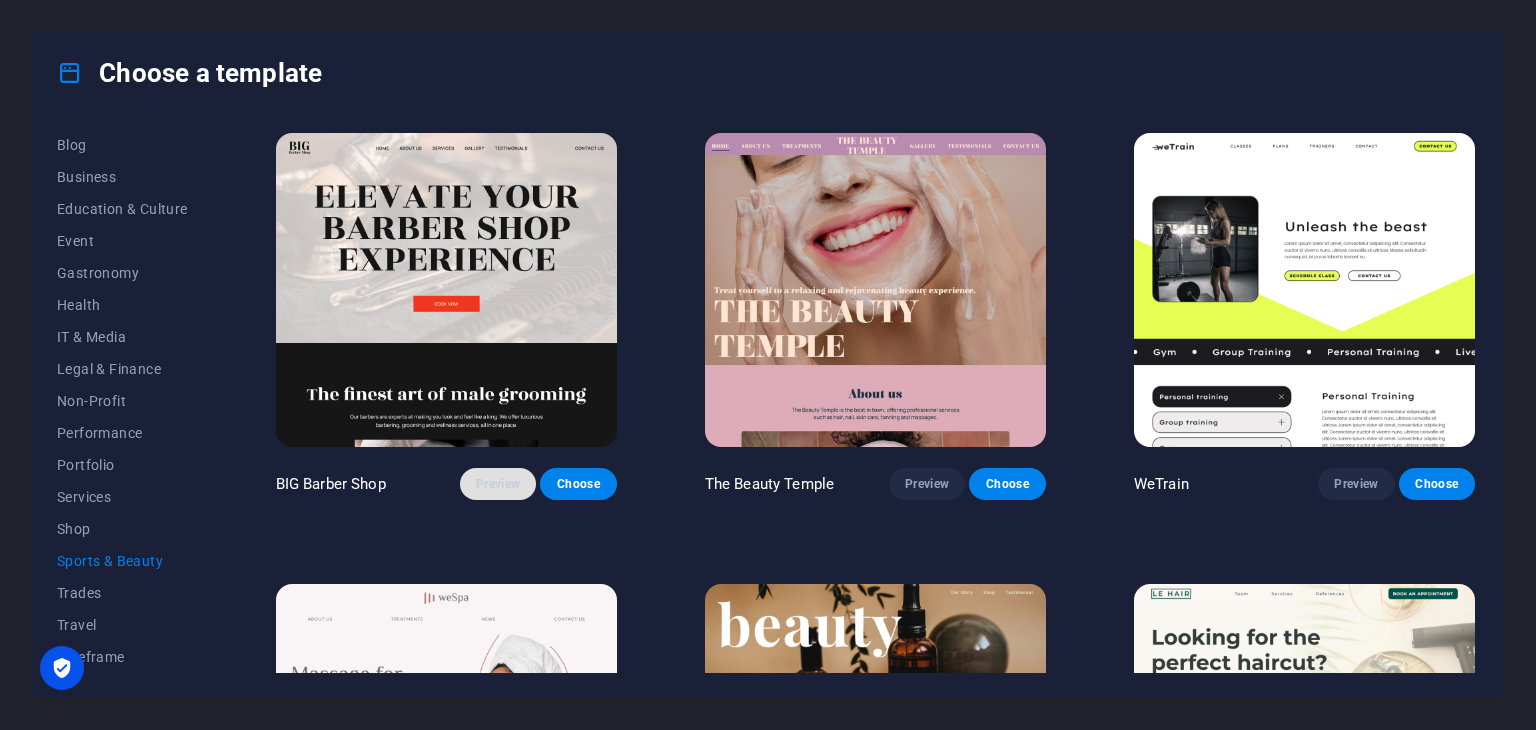 click on "Preview" at bounding box center (498, 484) 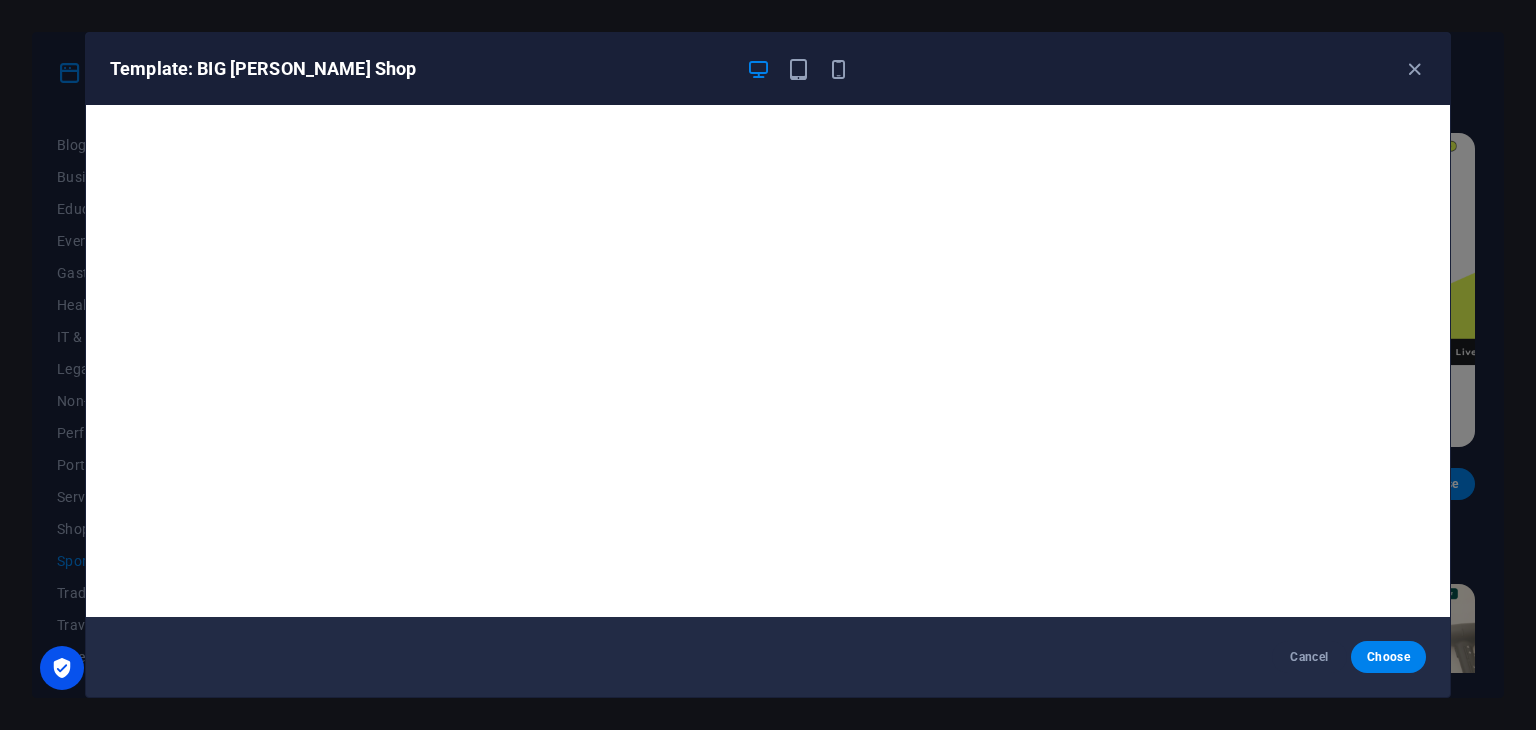 click at bounding box center (798, 69) 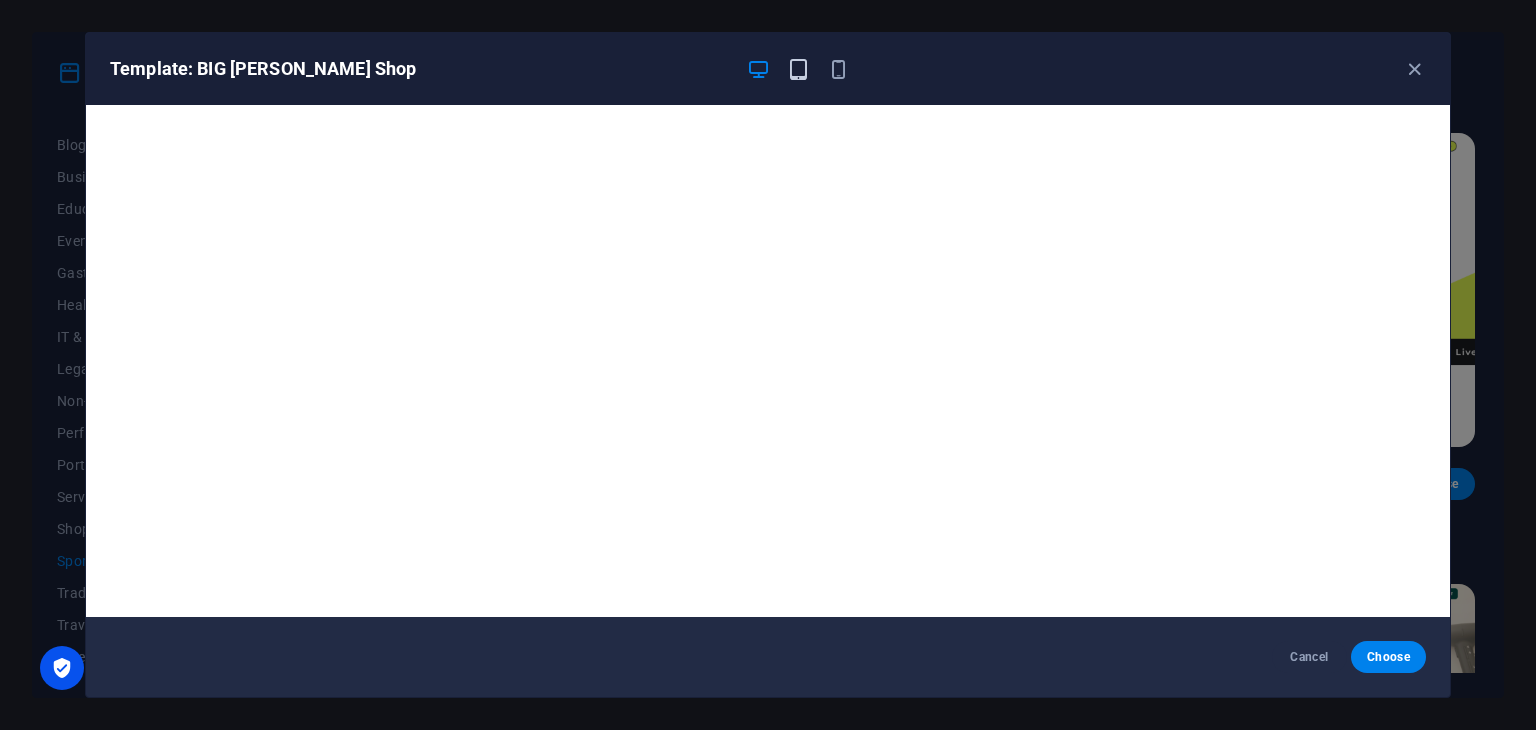 click at bounding box center (798, 69) 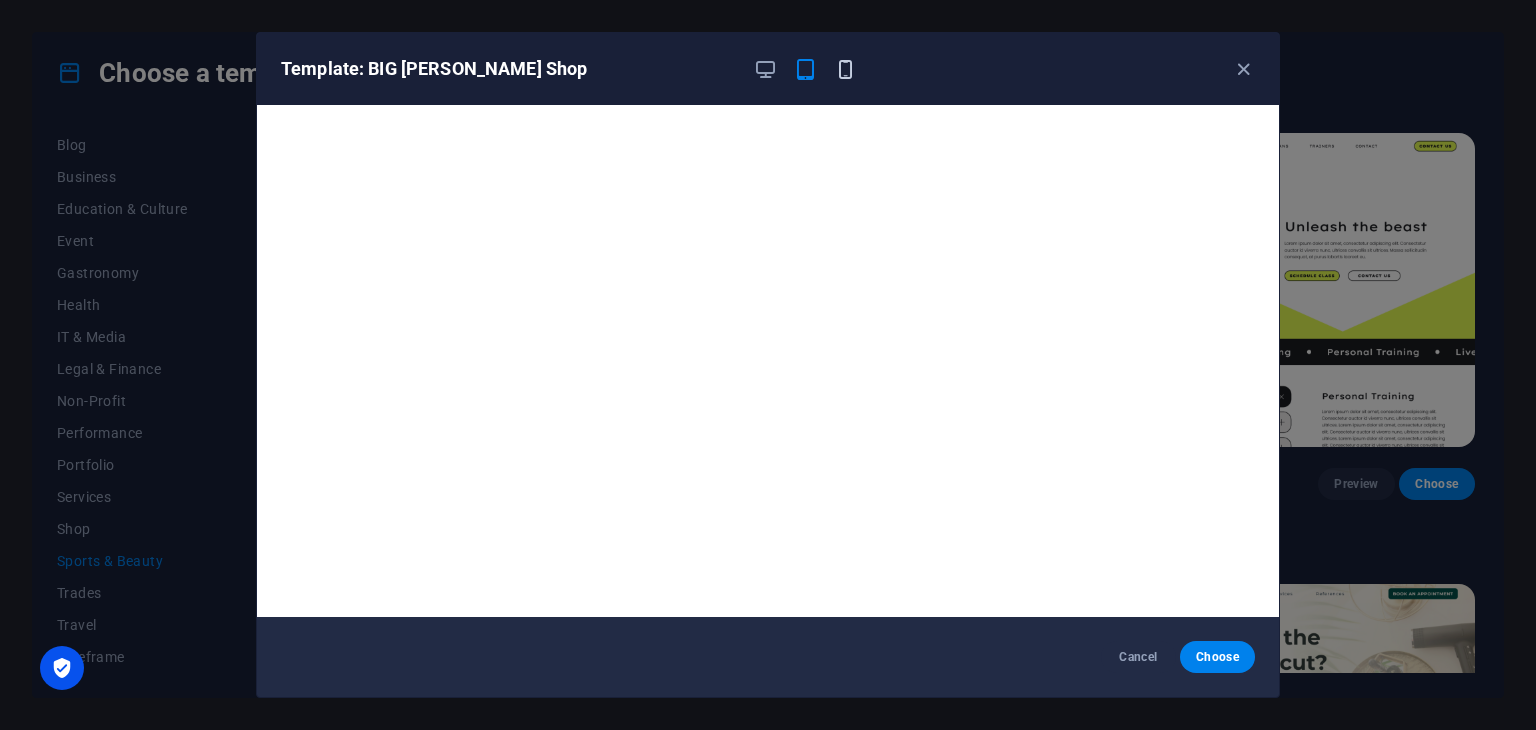 click at bounding box center (845, 69) 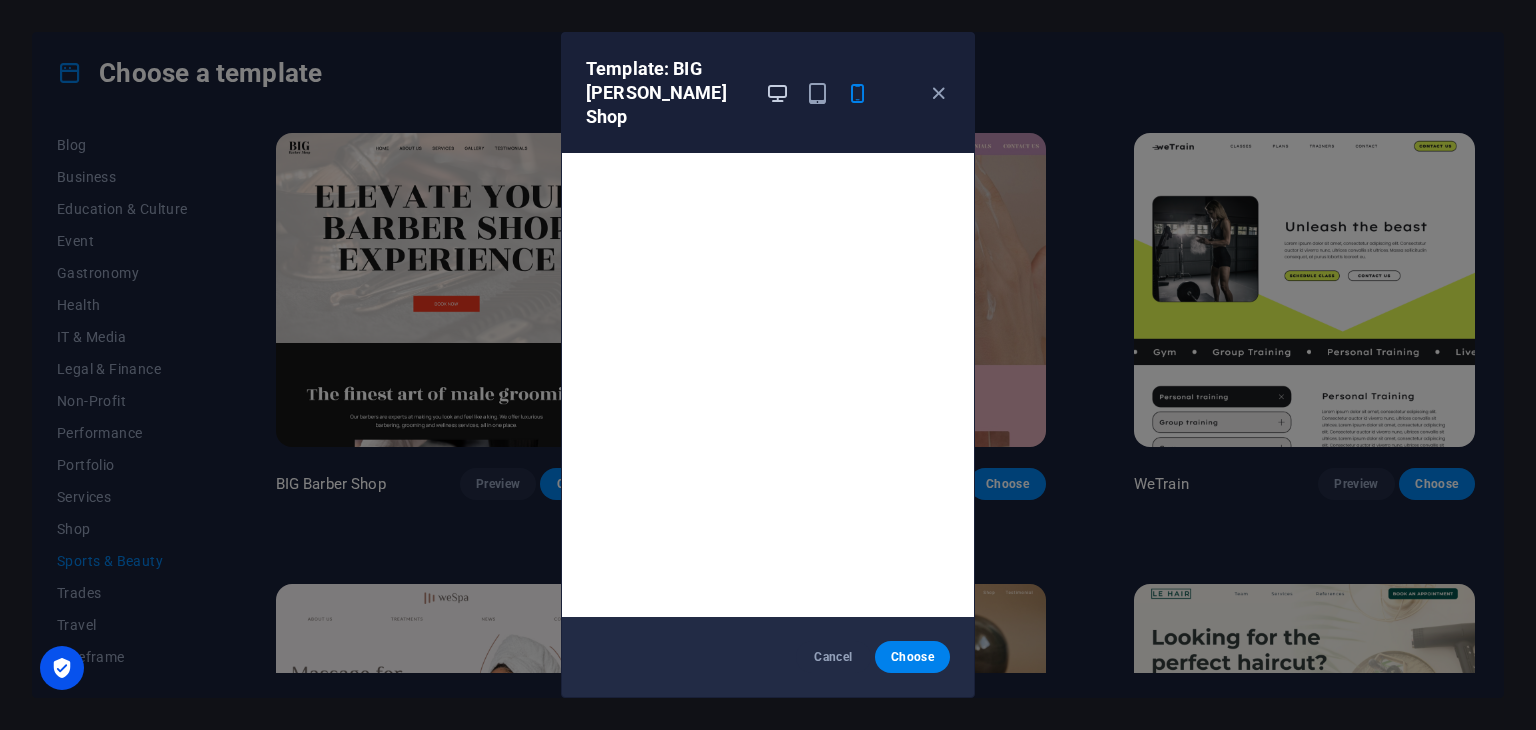 click at bounding box center (777, 93) 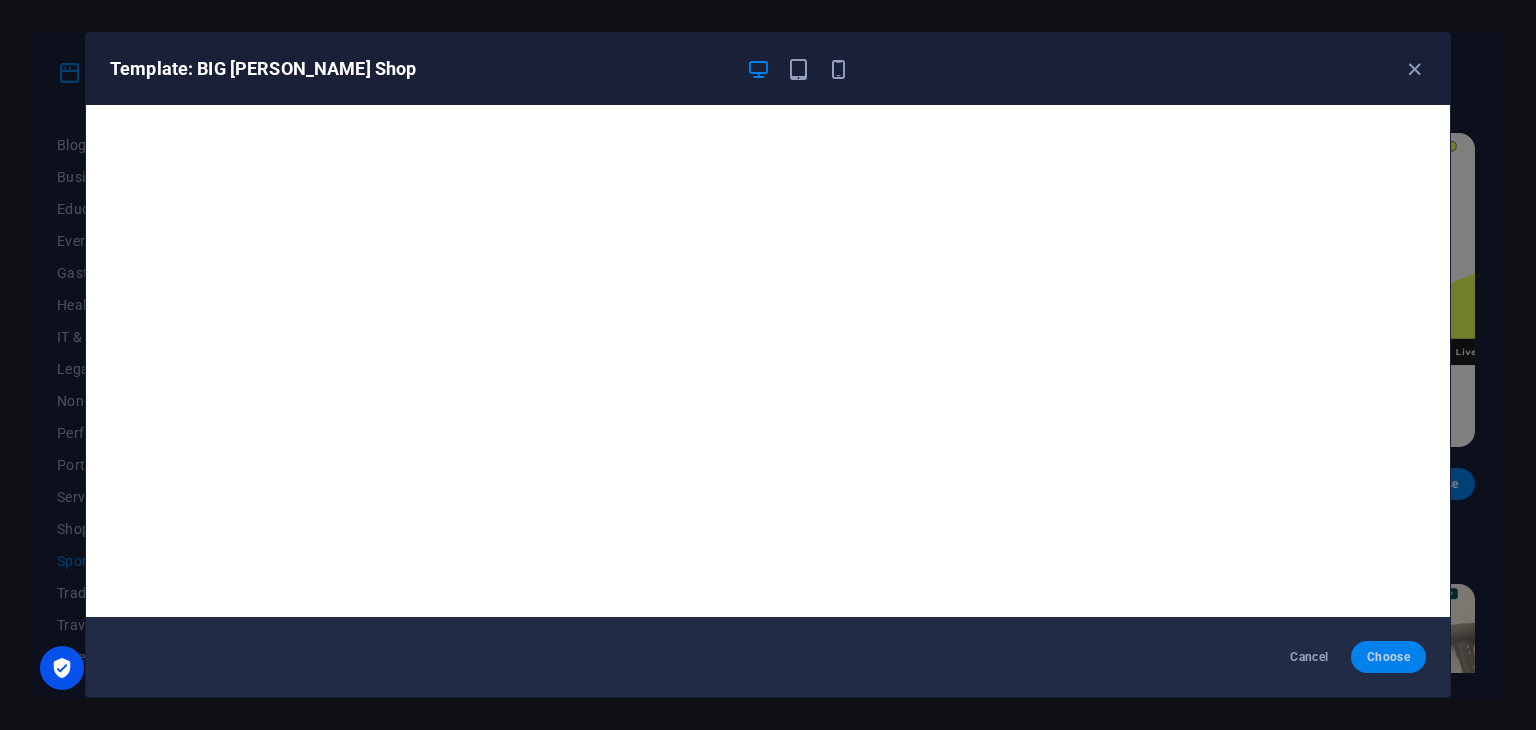 click on "Choose" at bounding box center (1388, 657) 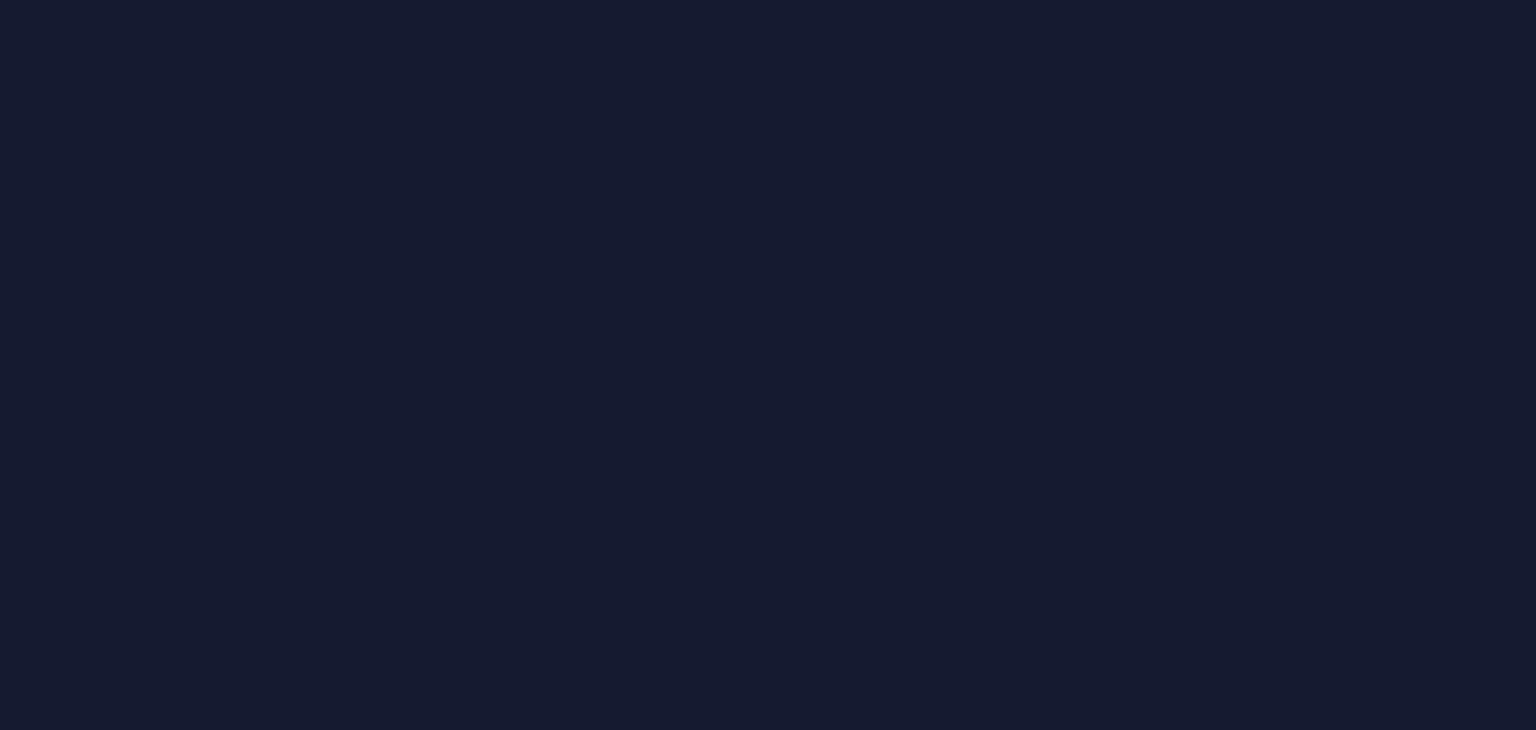 scroll, scrollTop: 0, scrollLeft: 0, axis: both 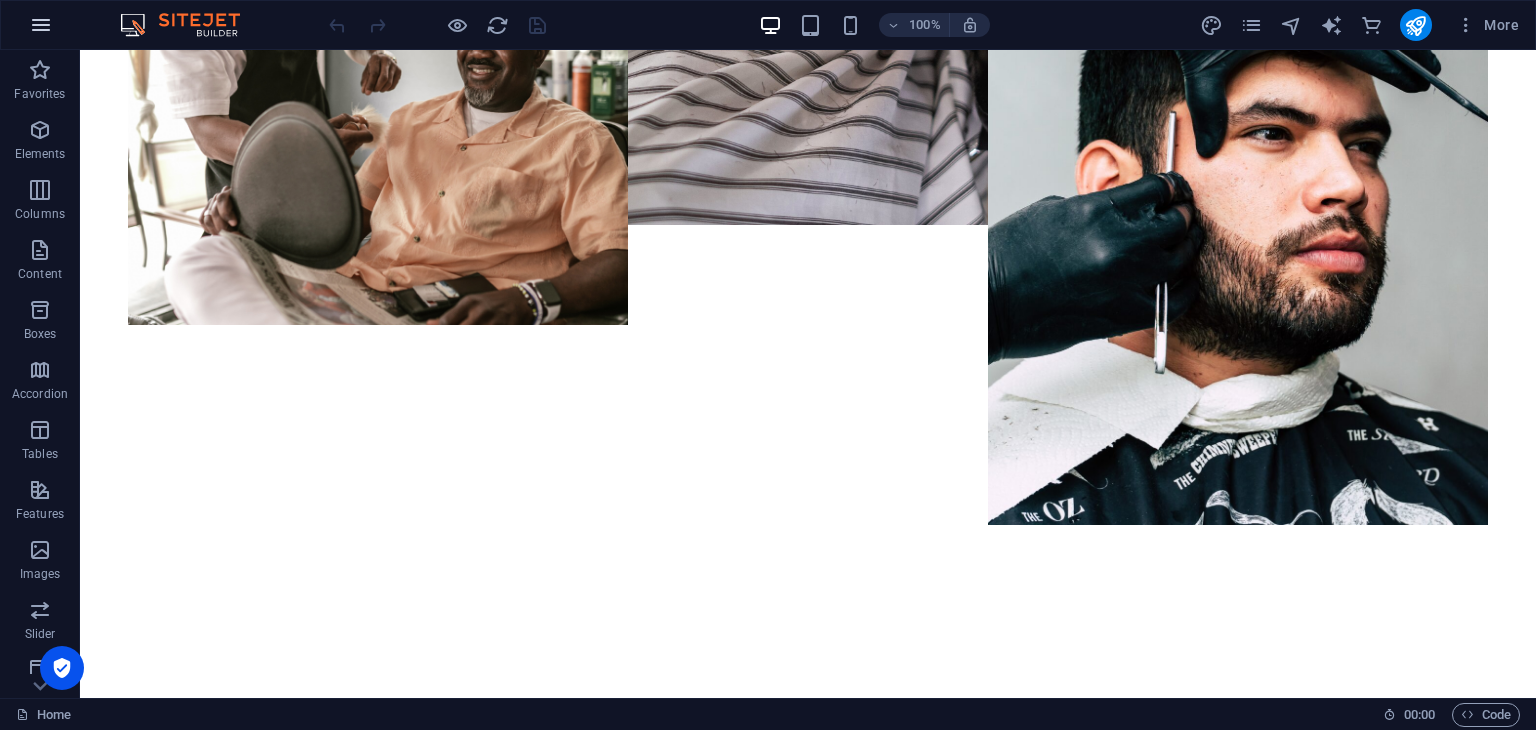 click at bounding box center [41, 25] 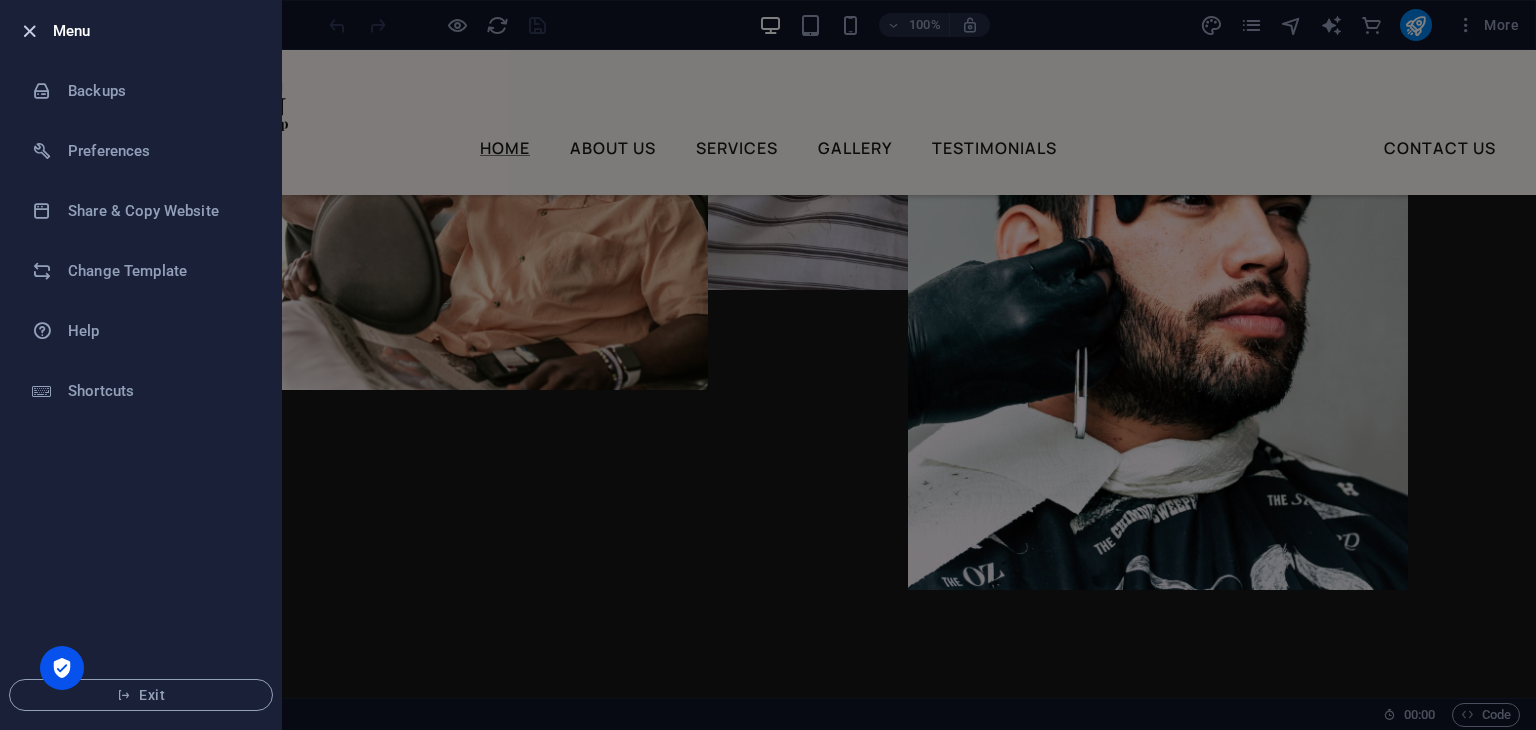 click at bounding box center [29, 31] 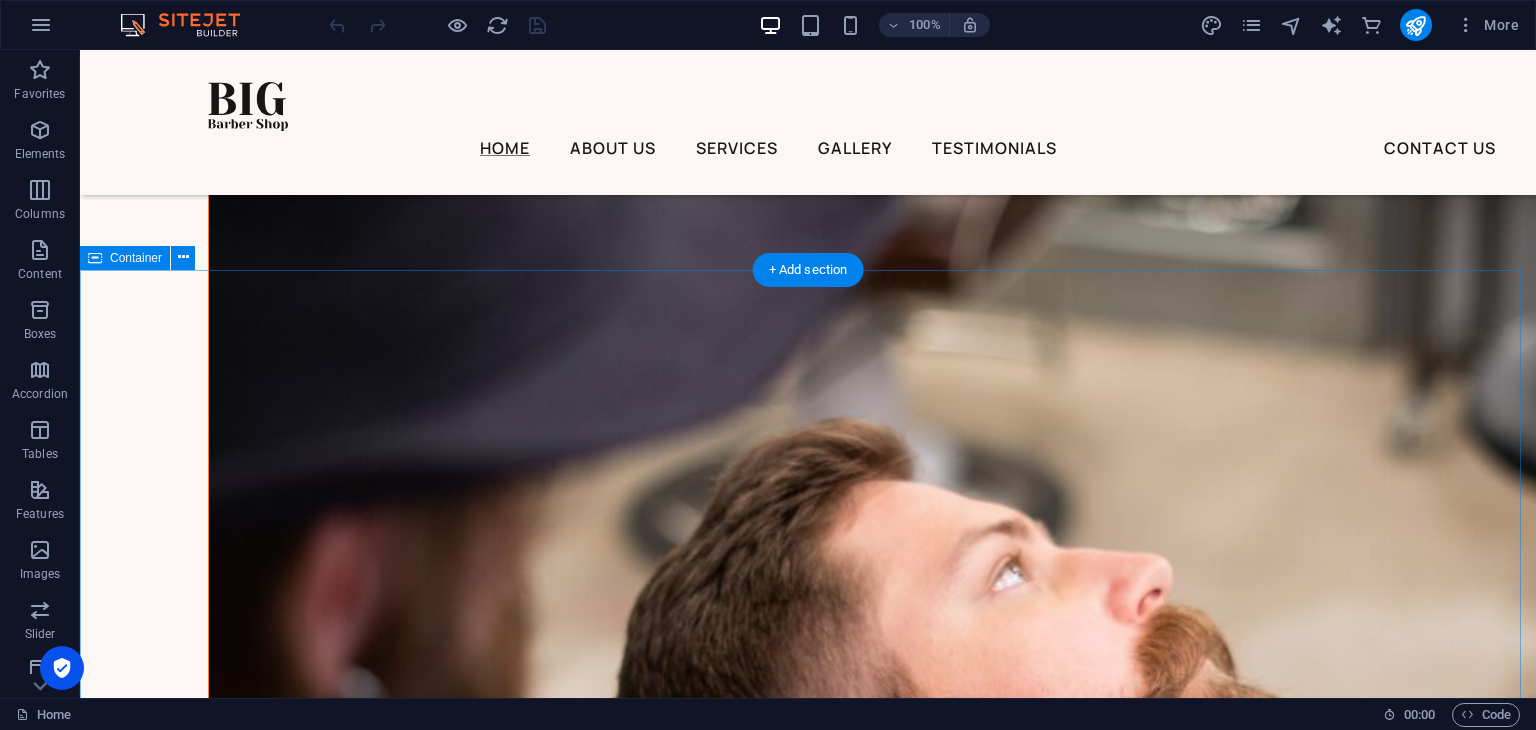 scroll, scrollTop: 4900, scrollLeft: 0, axis: vertical 